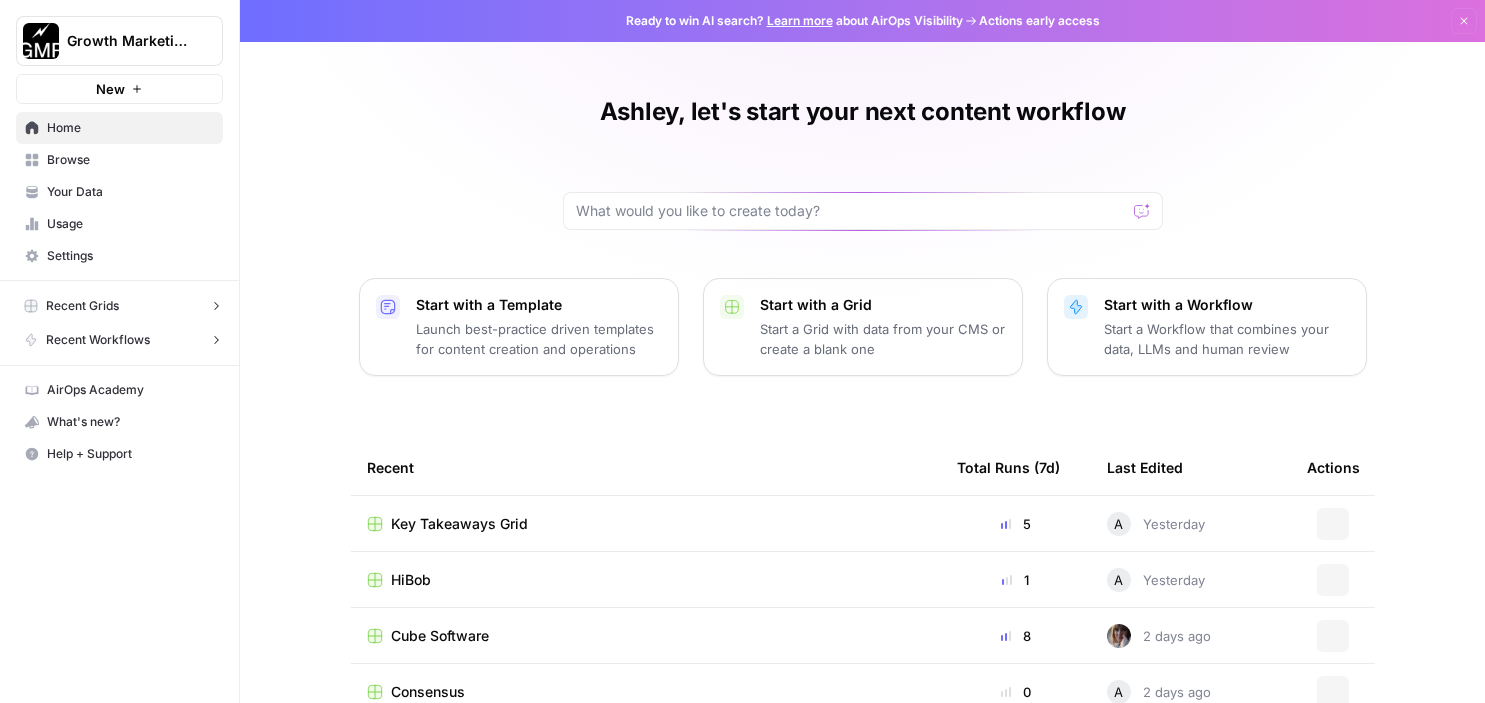 scroll, scrollTop: 0, scrollLeft: 0, axis: both 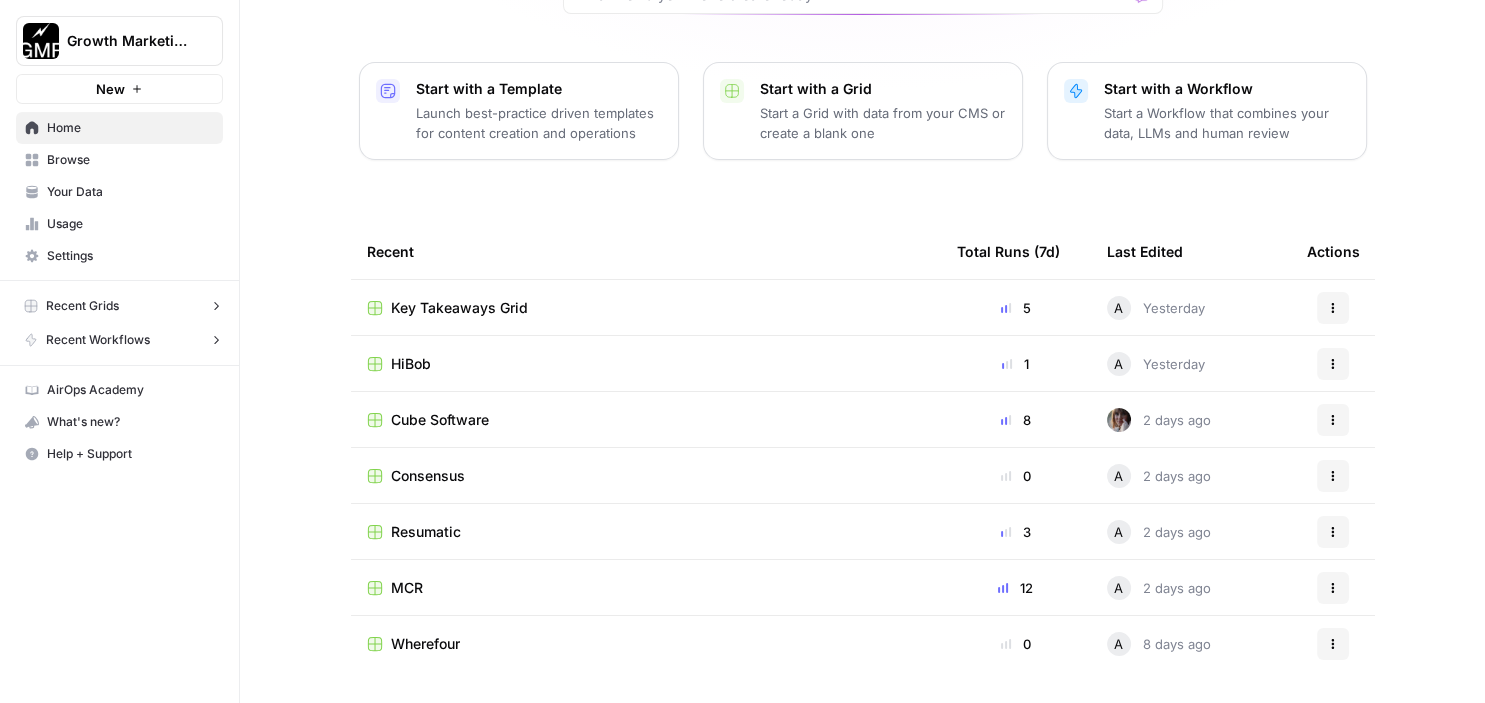 click on "Recent Grids" at bounding box center [123, 306] 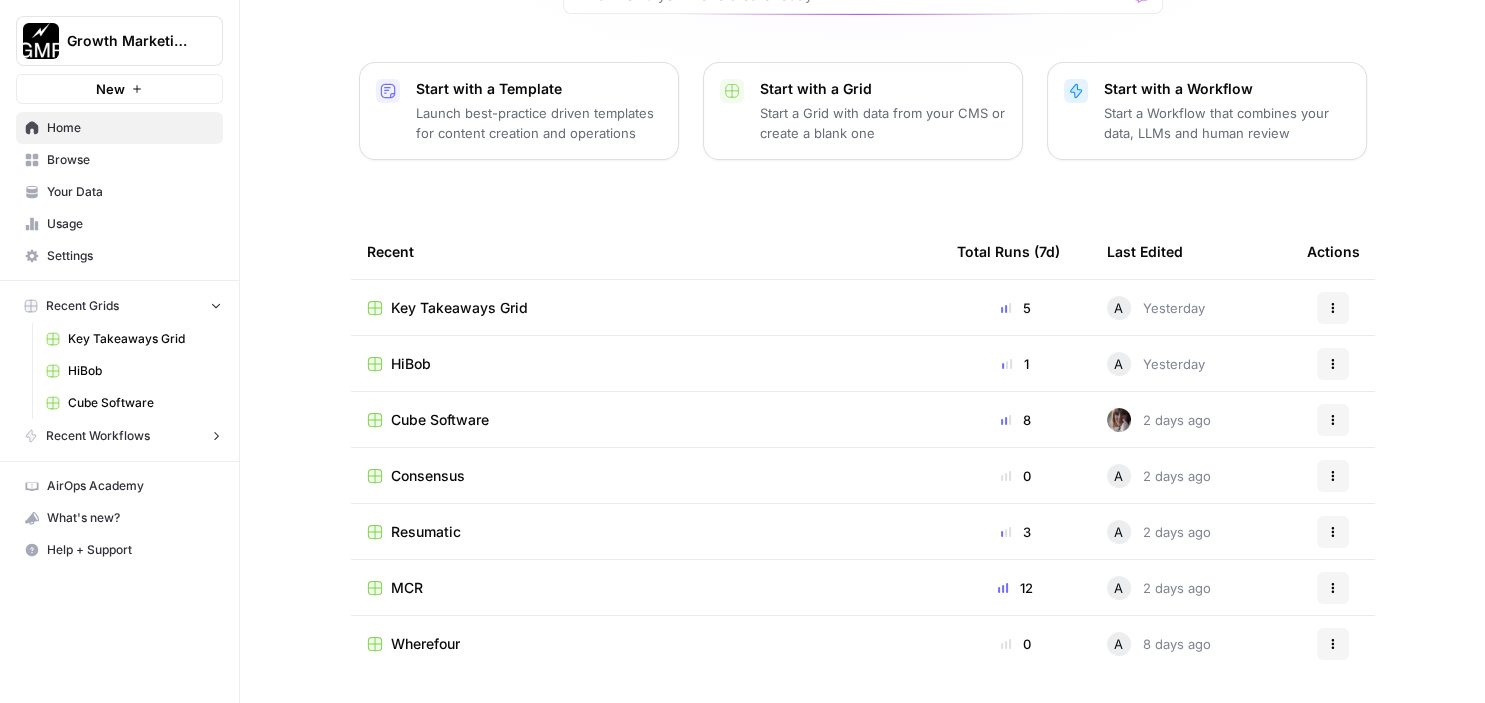click on "Browse" at bounding box center (130, 160) 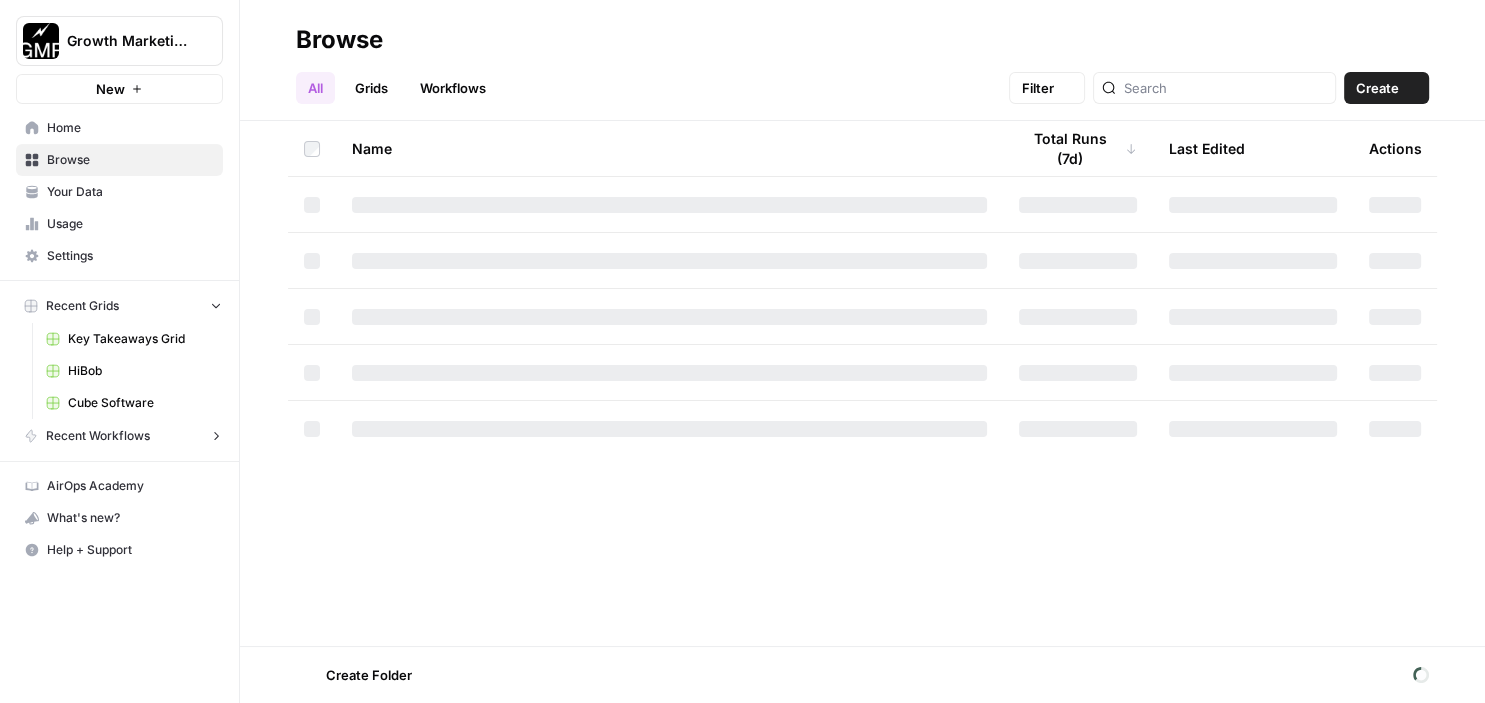 scroll, scrollTop: 0, scrollLeft: 0, axis: both 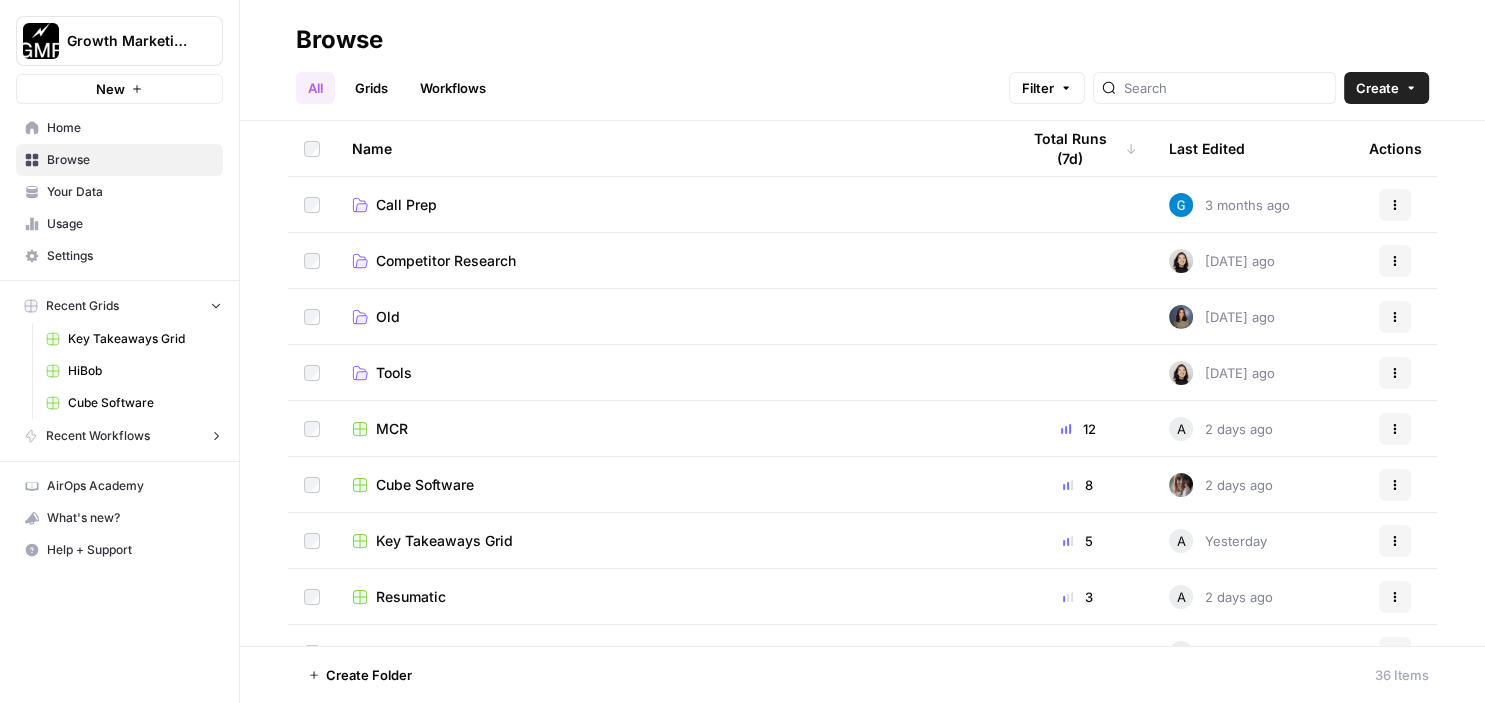 click on "Home" at bounding box center [130, 128] 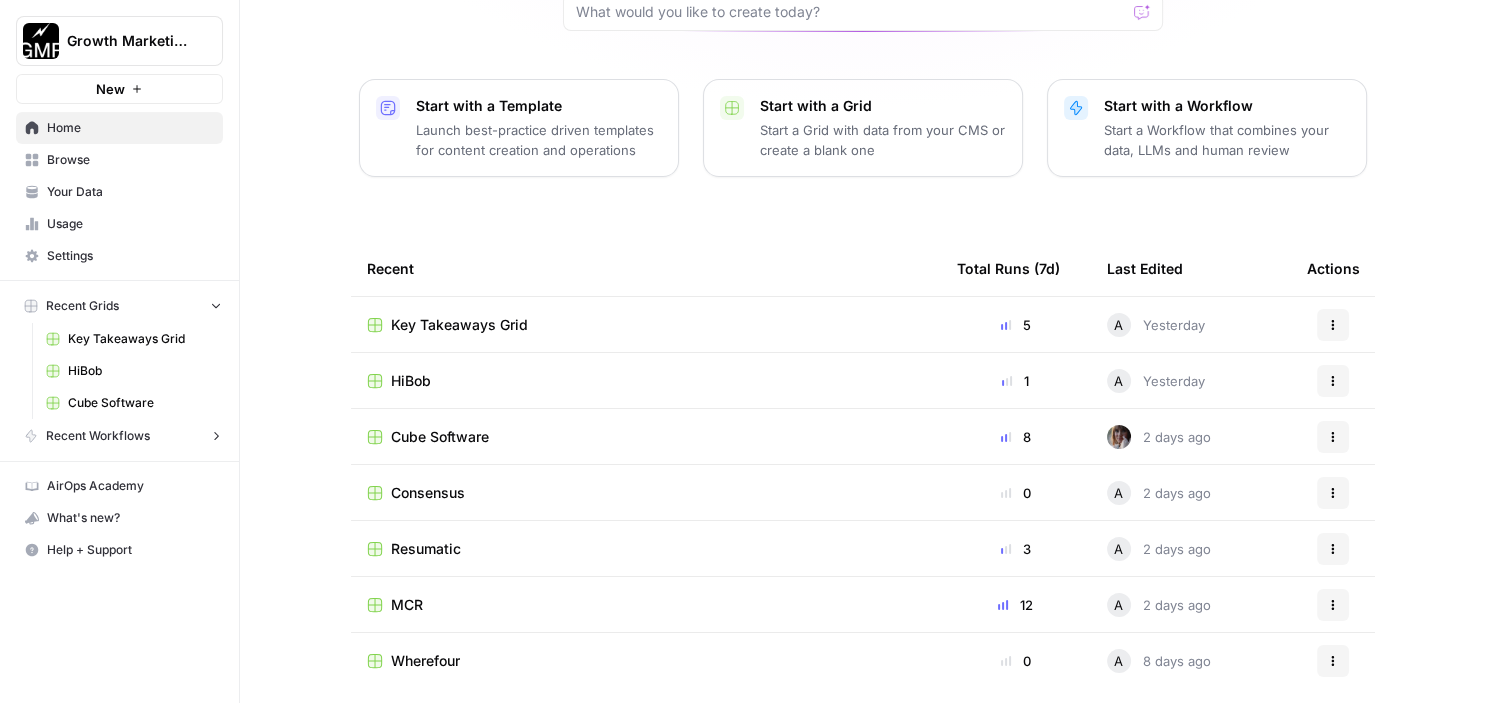 scroll, scrollTop: 216, scrollLeft: 0, axis: vertical 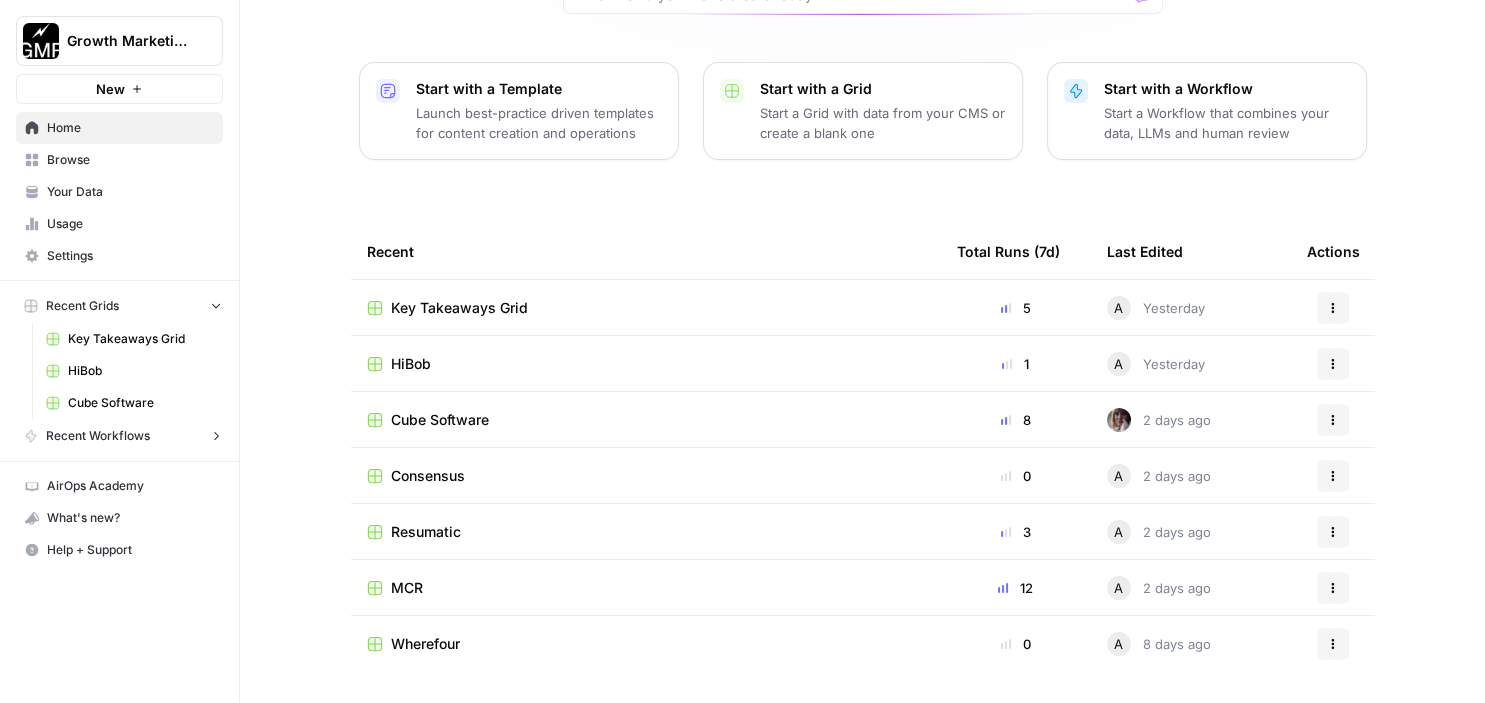 click on "Browse" at bounding box center (130, 160) 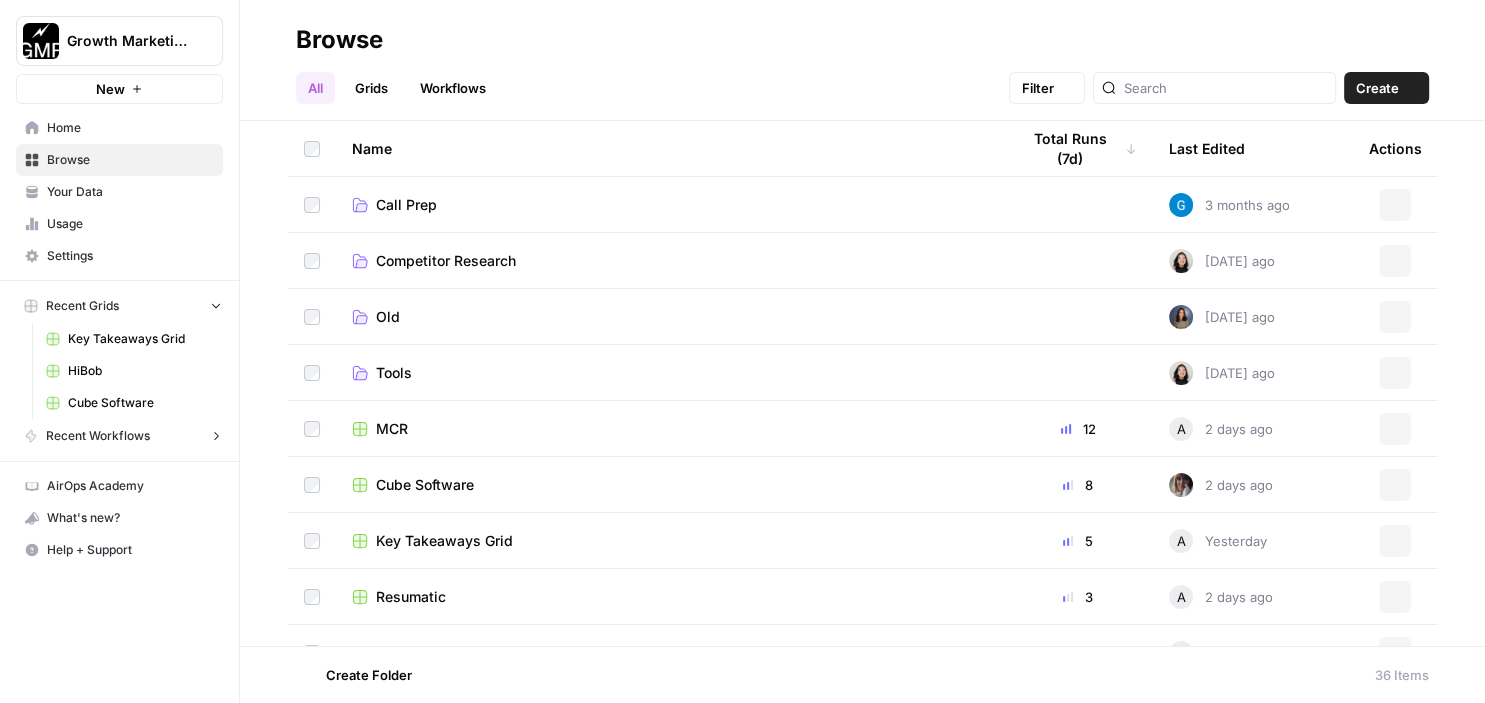 scroll, scrollTop: 0, scrollLeft: 0, axis: both 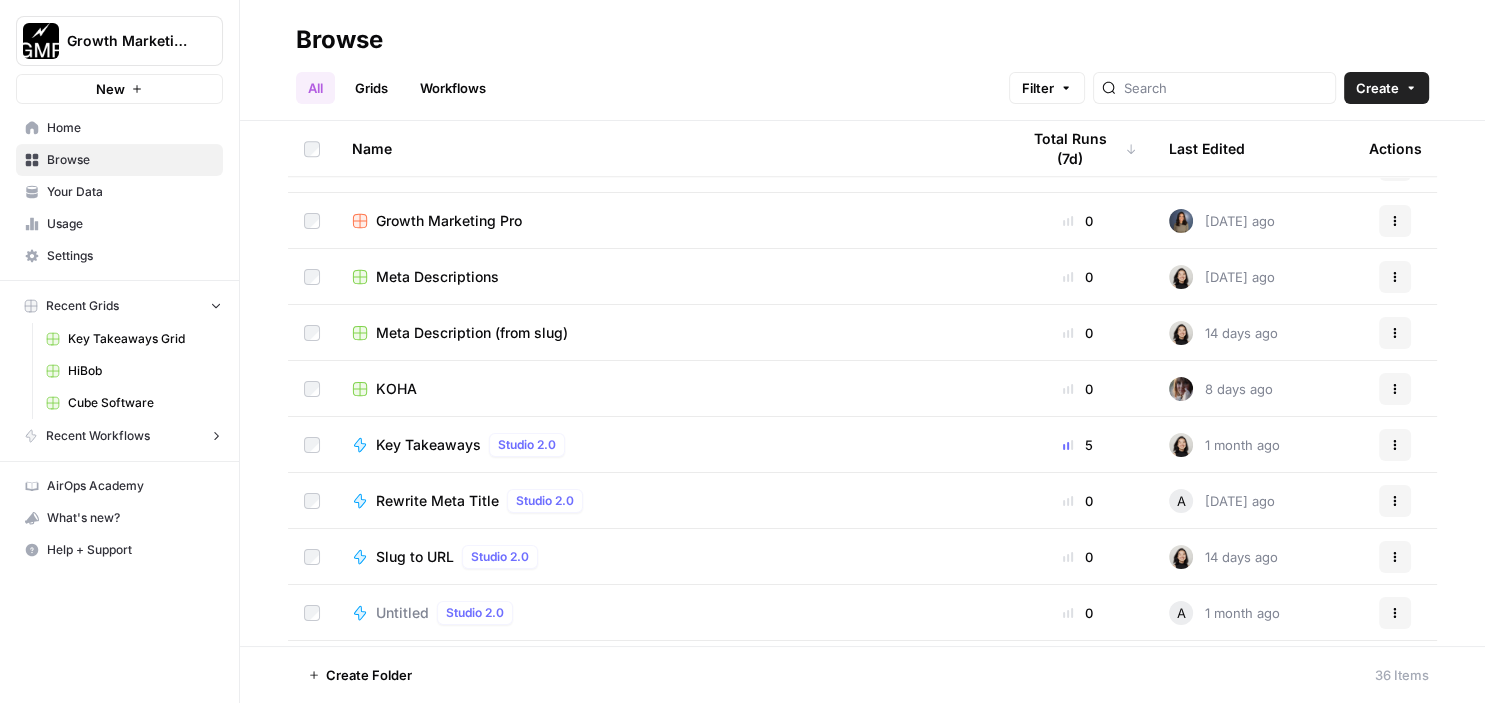 click on "KOHA" at bounding box center [396, 389] 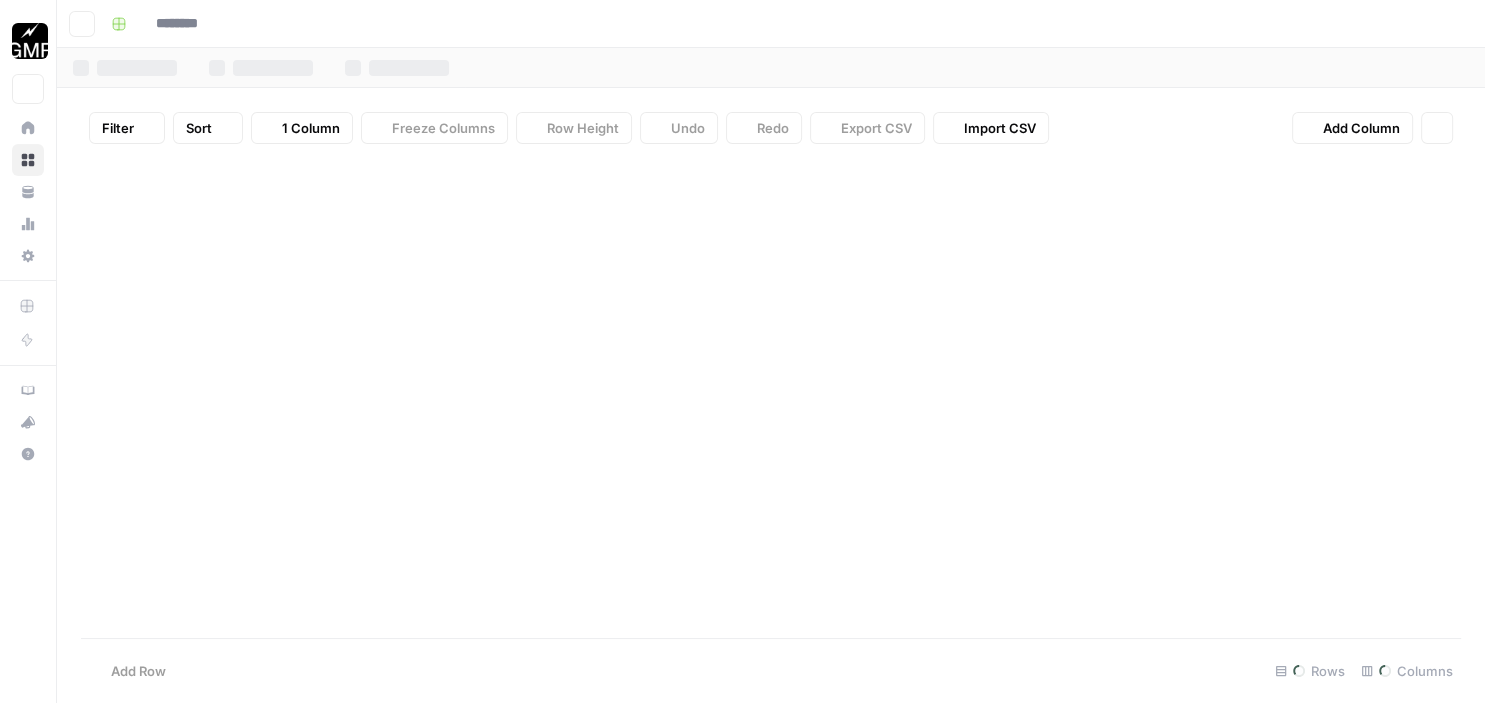 type on "****" 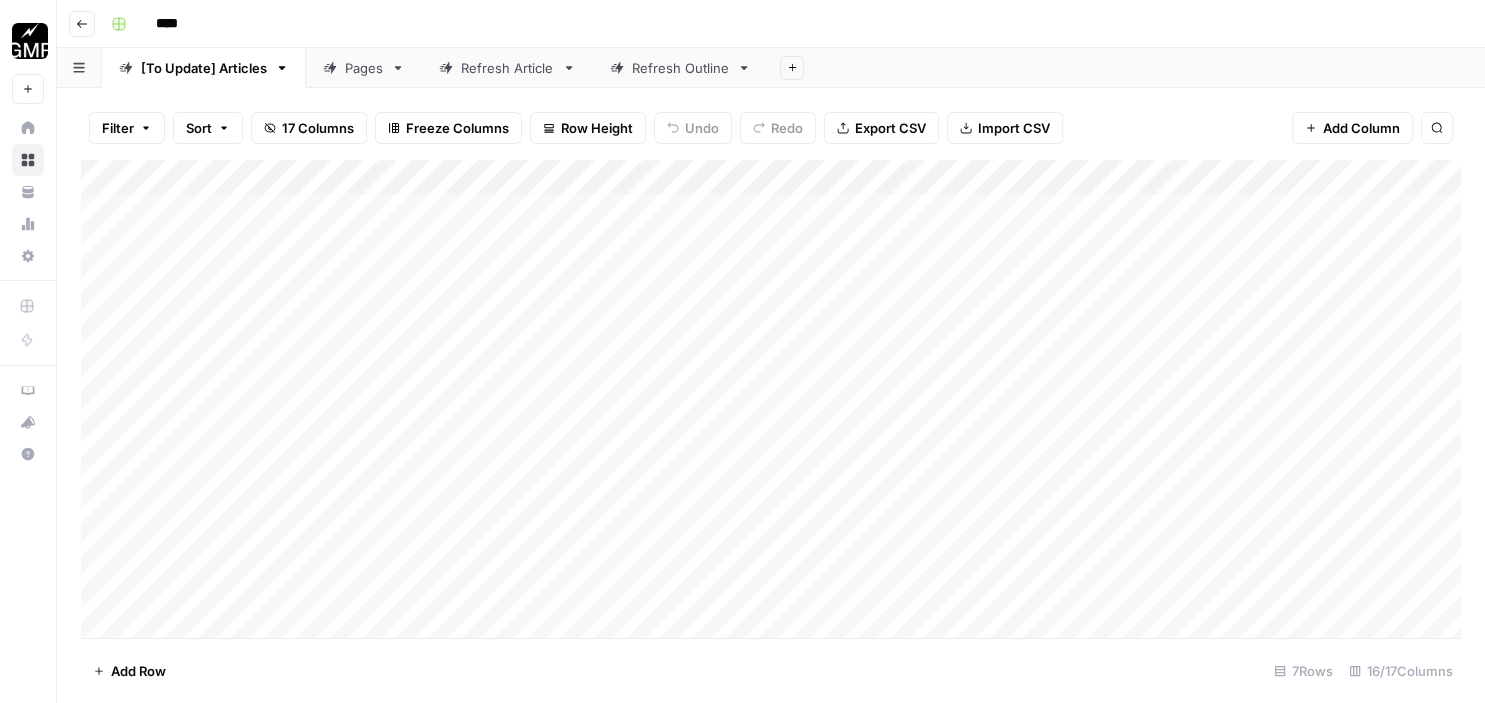 scroll, scrollTop: 197, scrollLeft: 0, axis: vertical 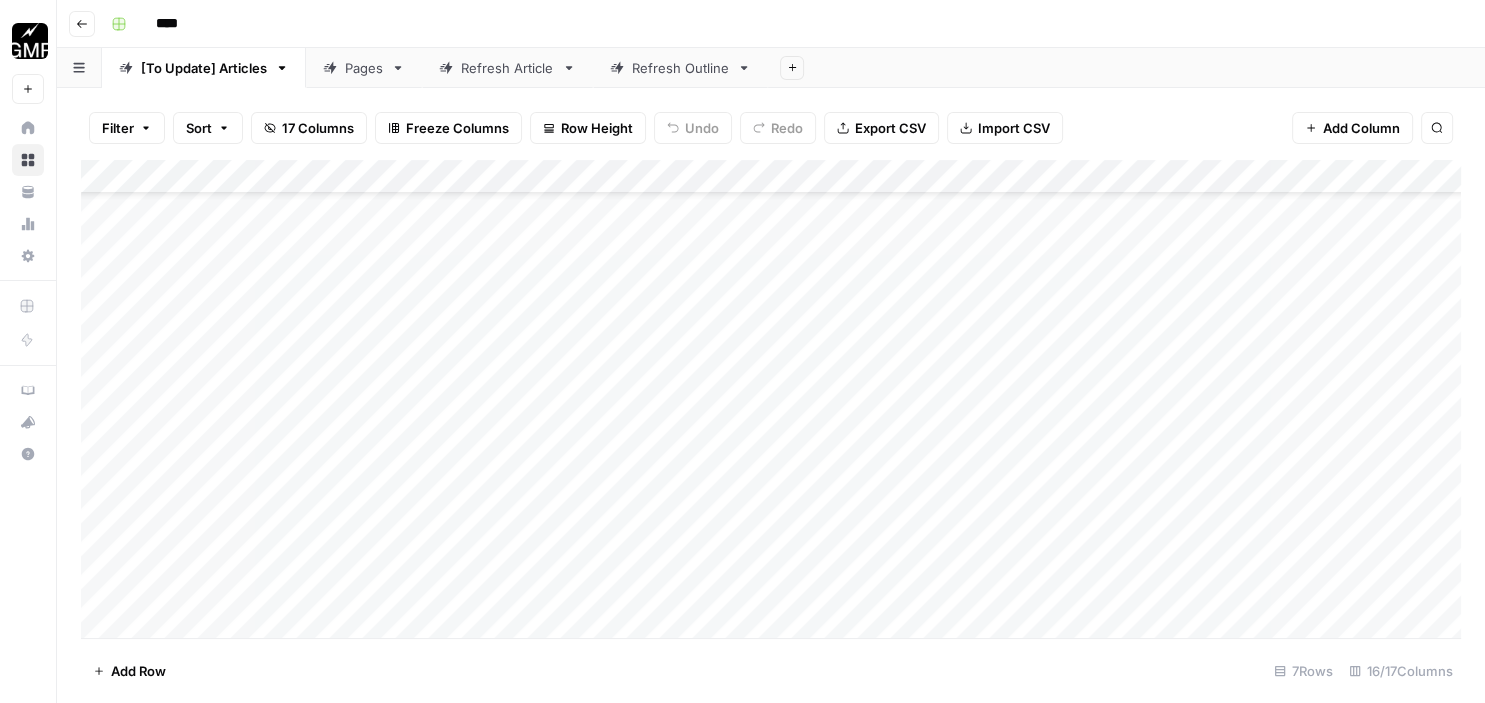 click on "Add Column" at bounding box center (771, 402) 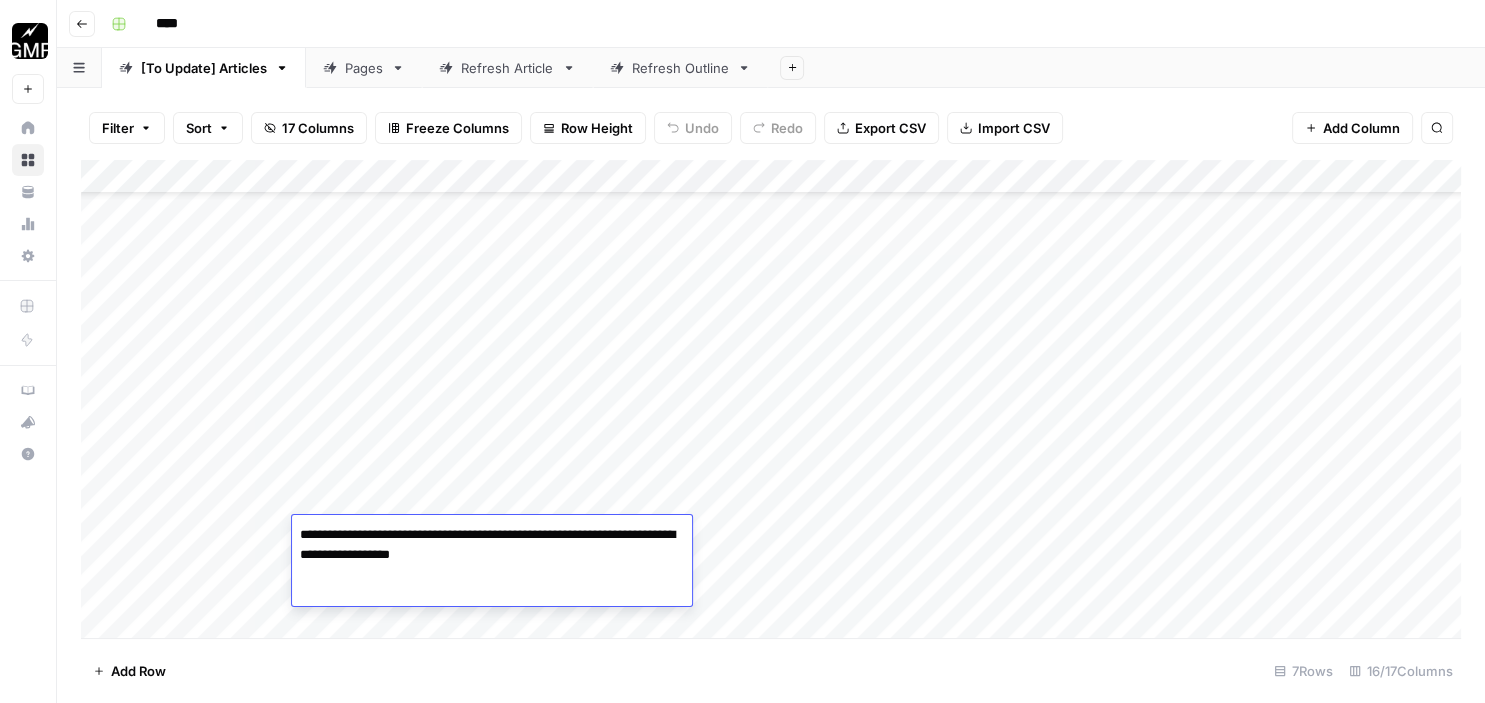 paste on "**********" 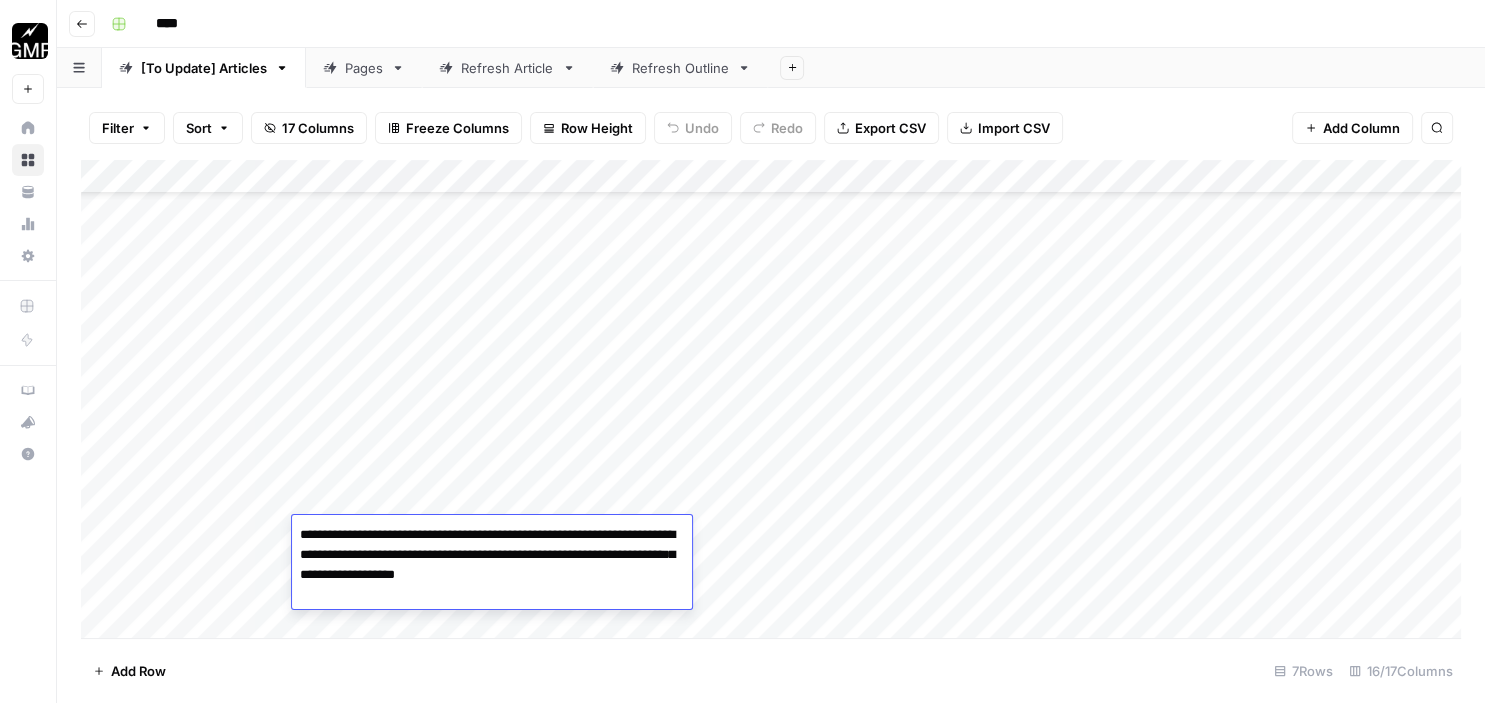 paste on "**********" 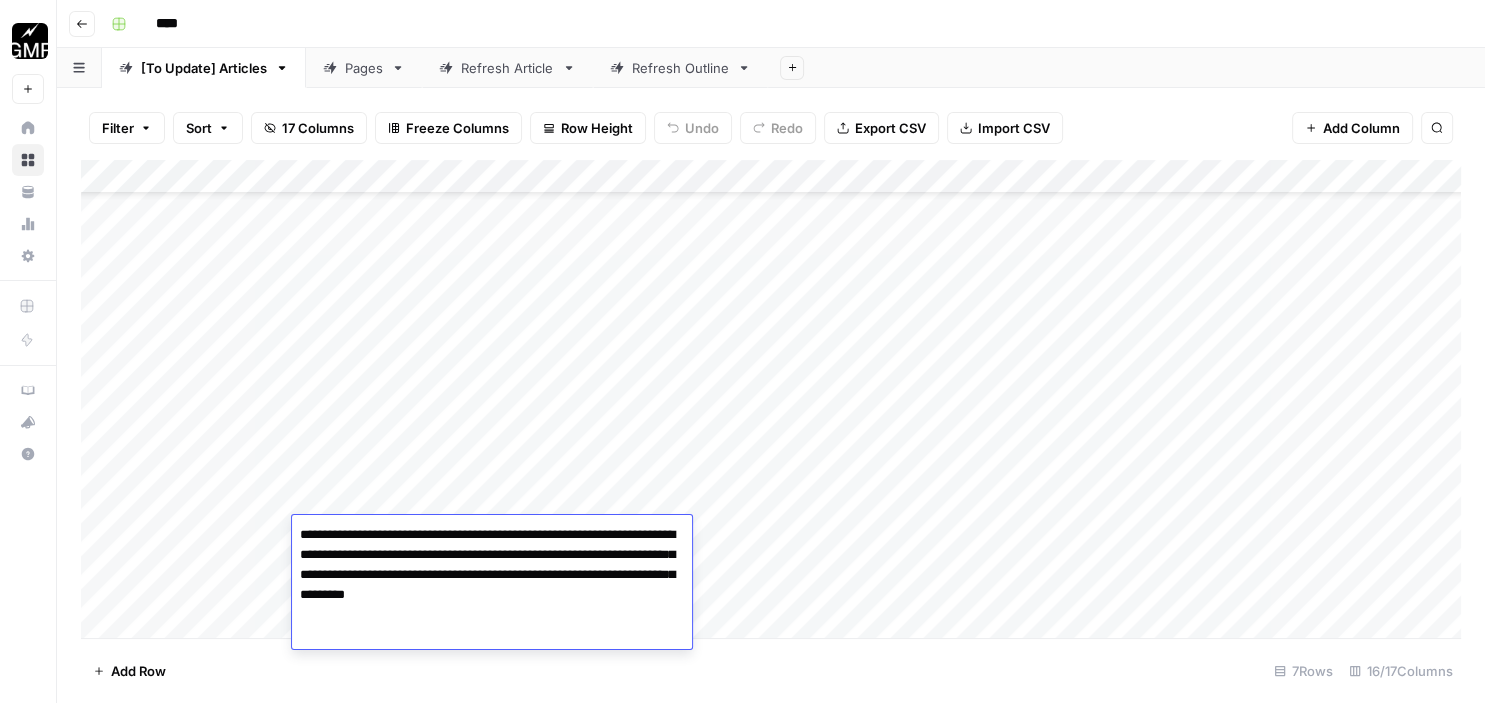 paste on "**********" 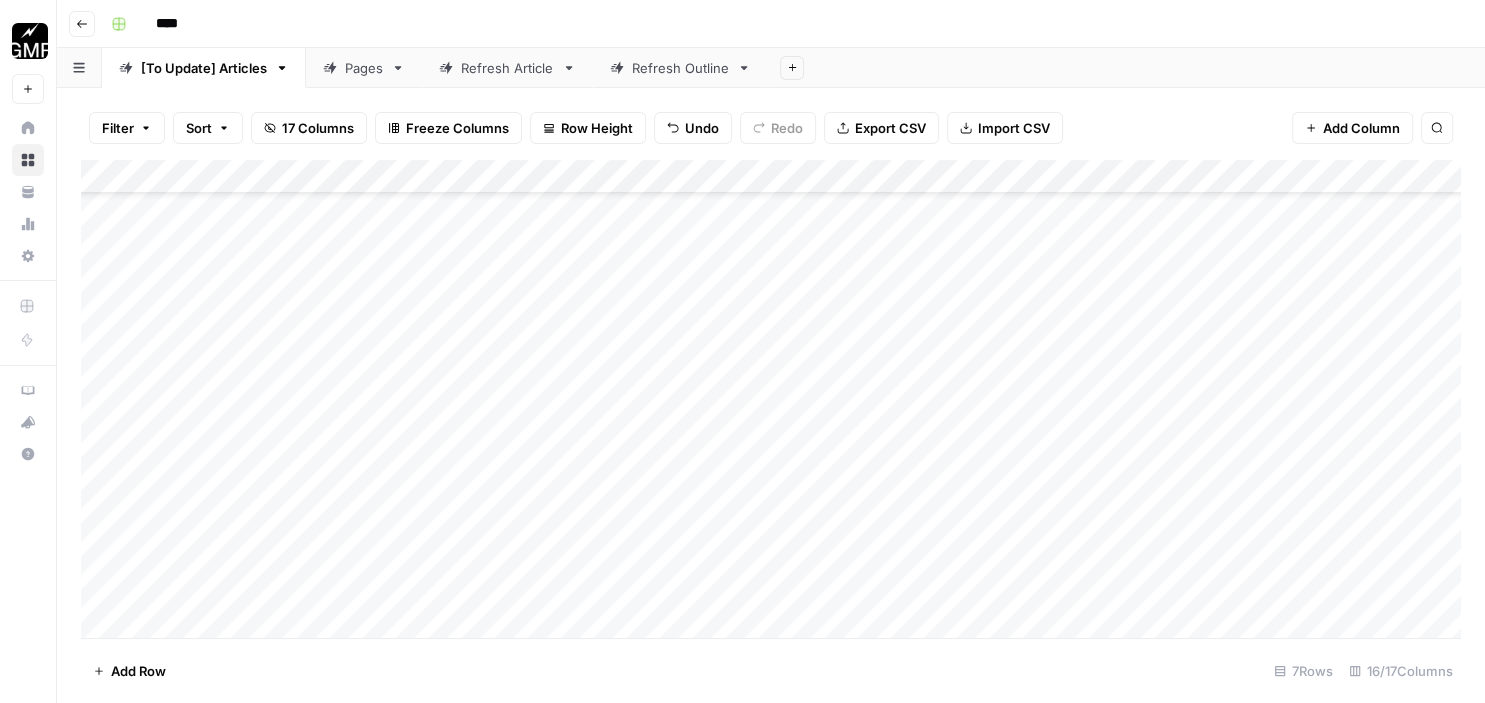 click on "Add Column" at bounding box center (771, 402) 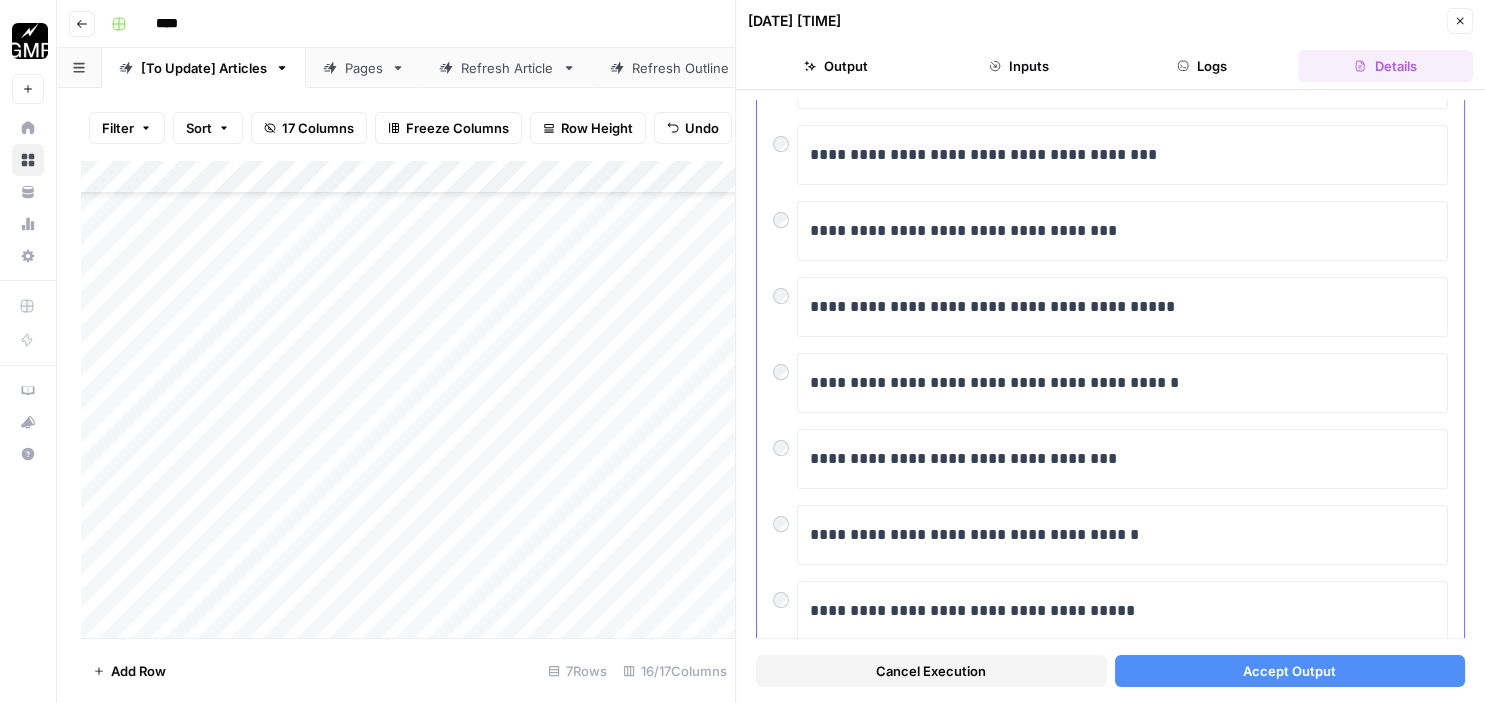 scroll, scrollTop: 409, scrollLeft: 0, axis: vertical 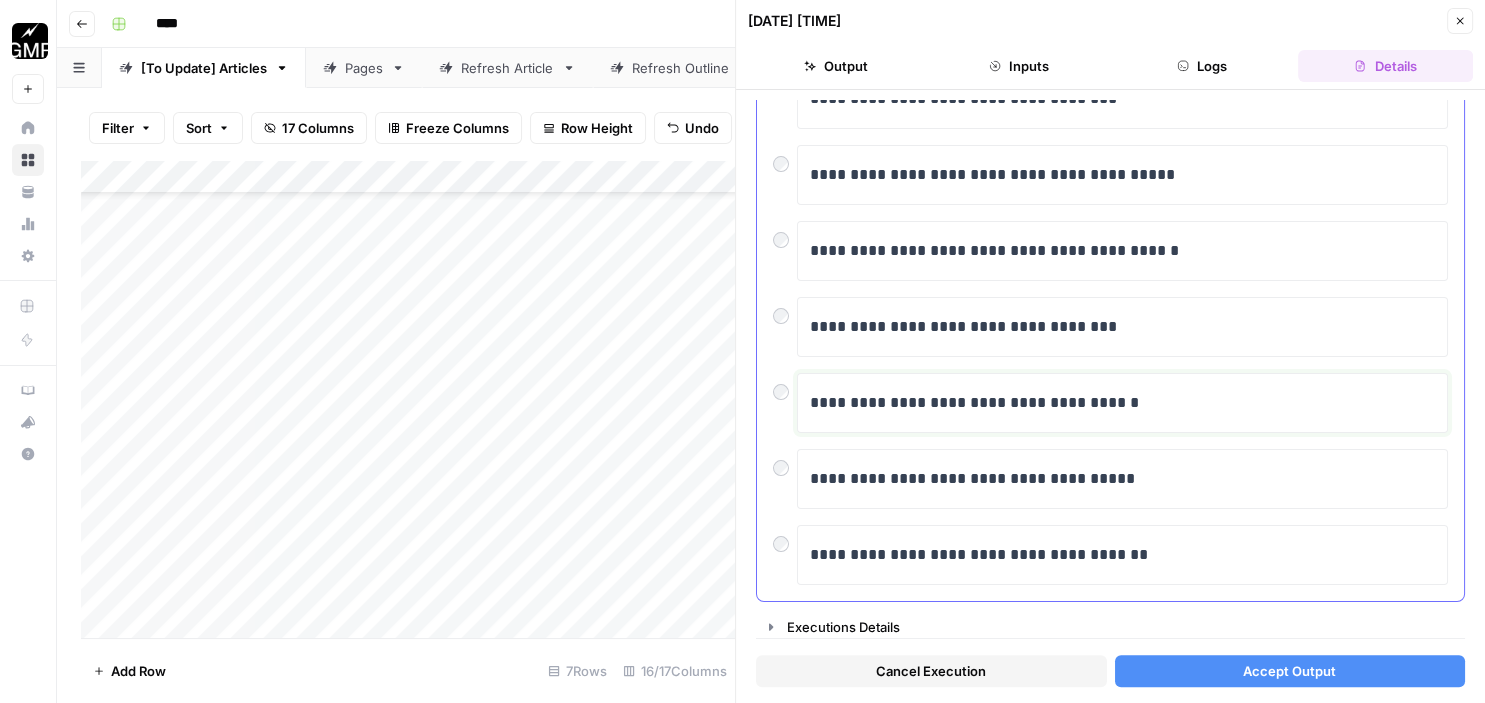 click on "**********" at bounding box center (1123, 403) 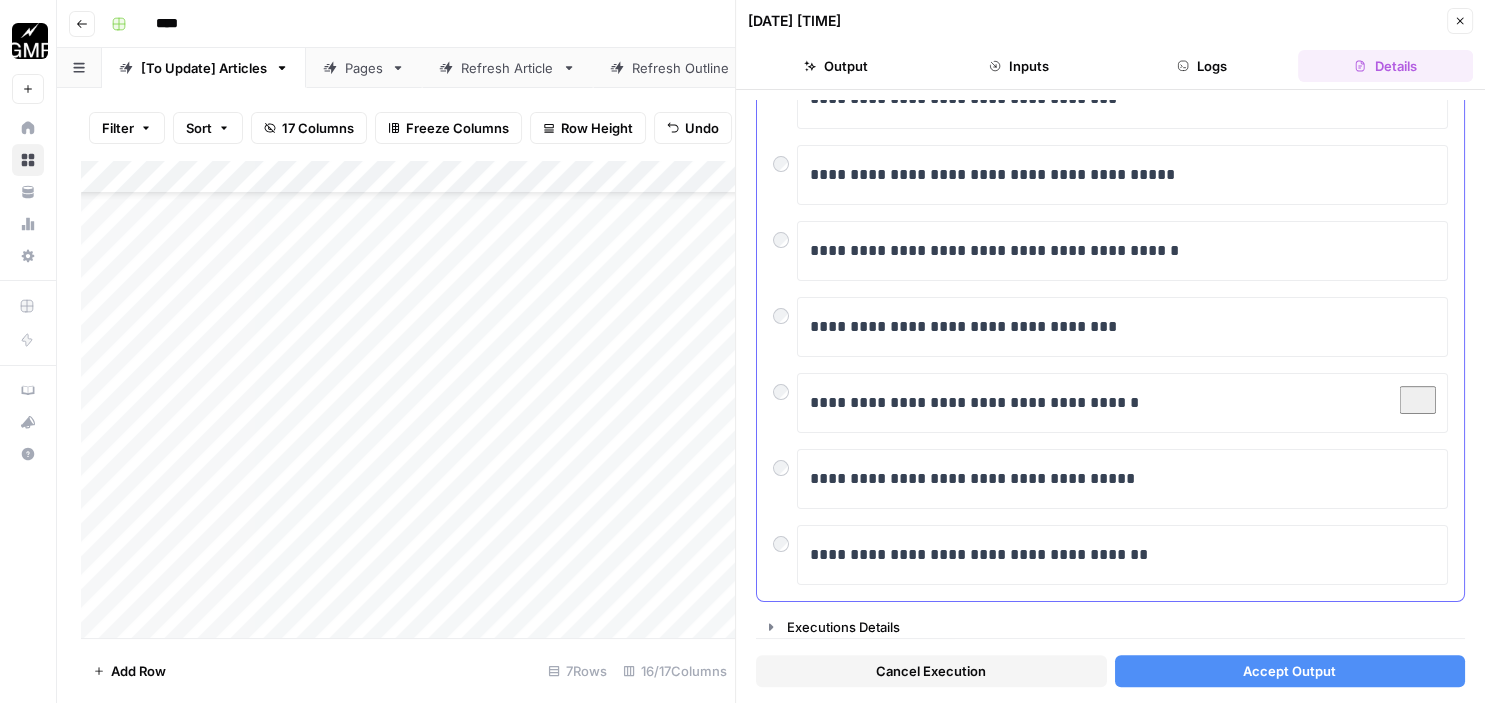 click on "**********" at bounding box center (1122, 403) 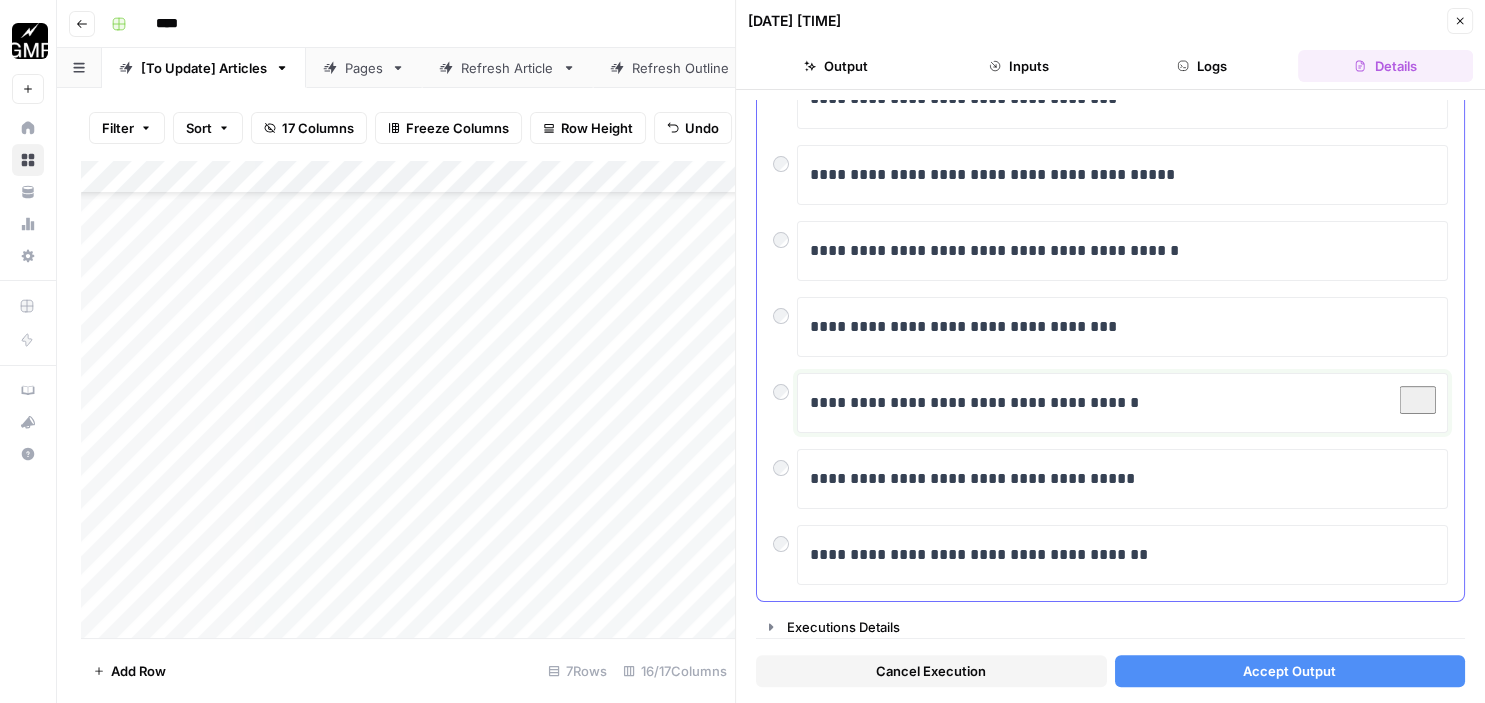 click on "**********" at bounding box center (1123, 403) 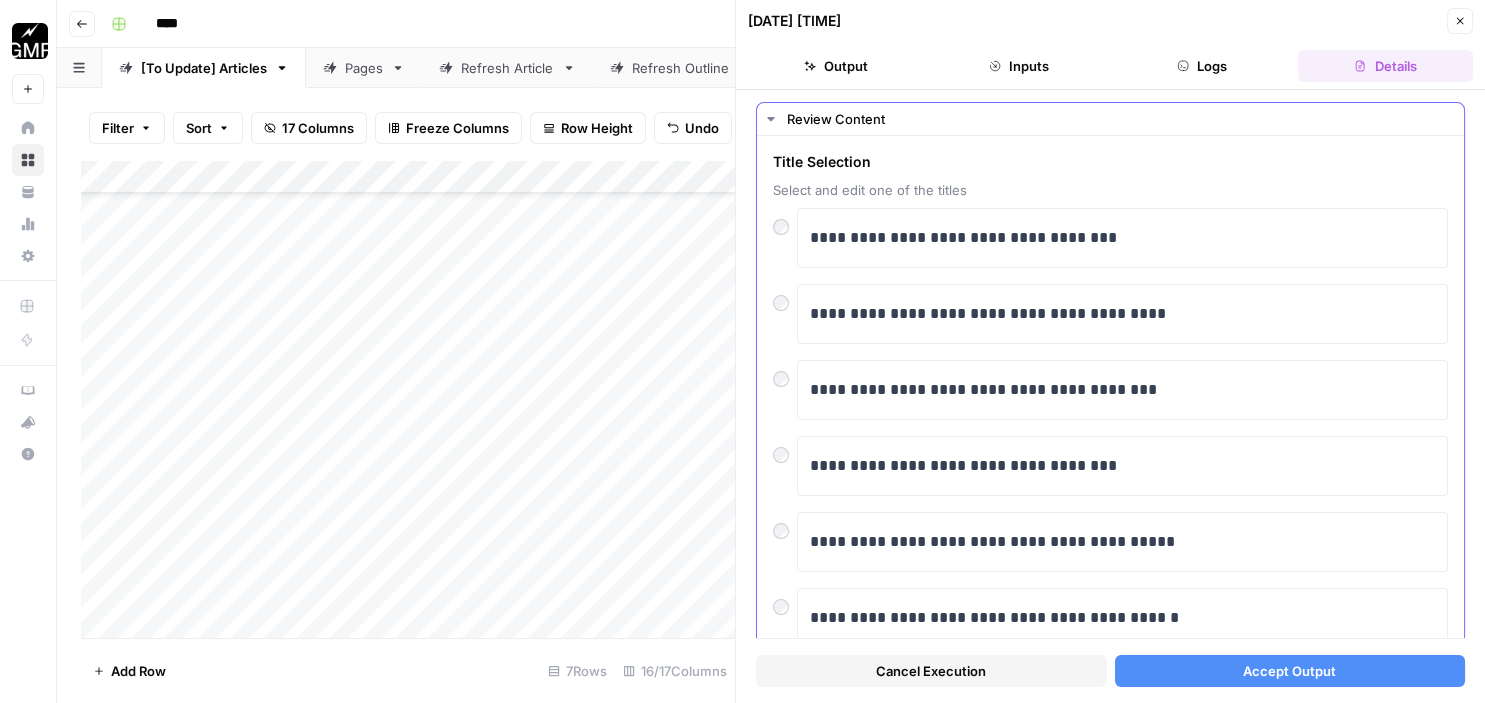 scroll, scrollTop: 0, scrollLeft: 0, axis: both 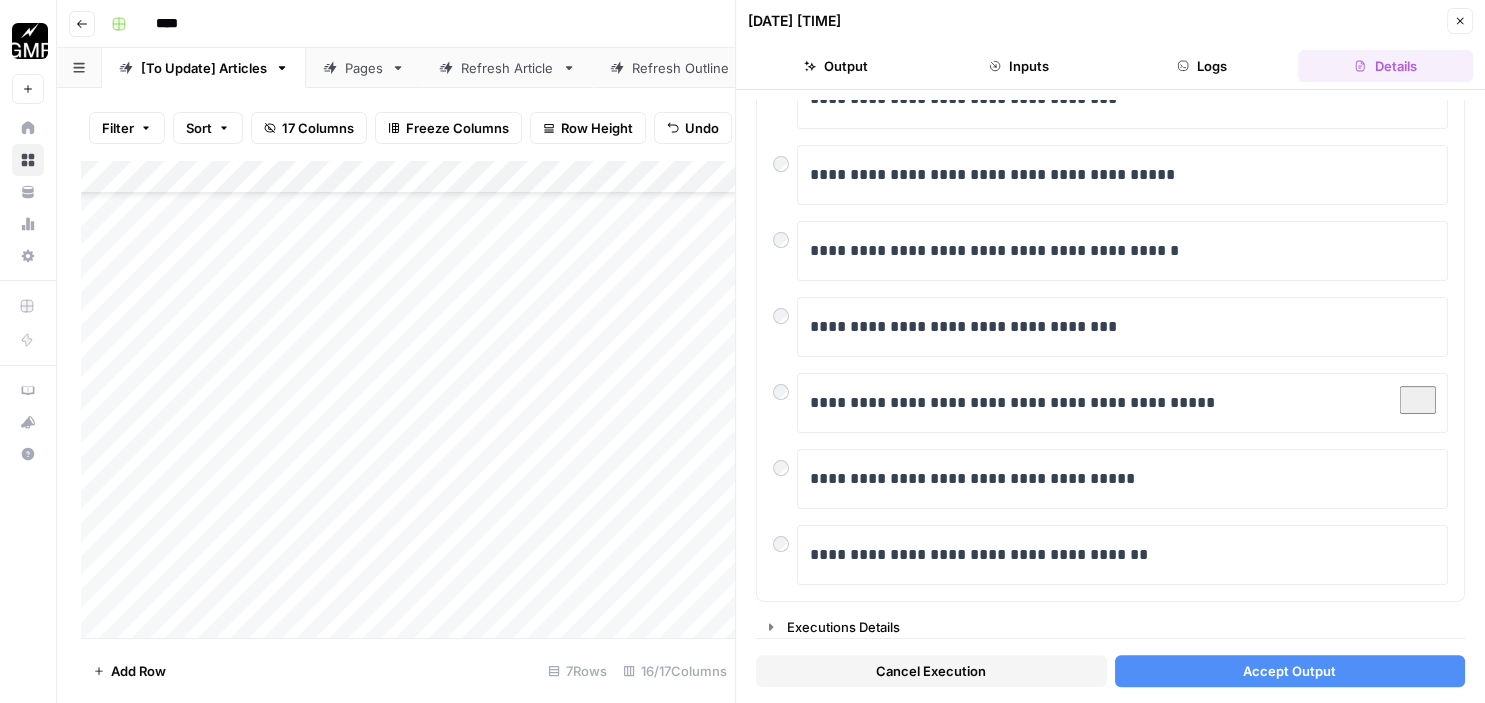 click on "Accept Output" at bounding box center (1289, 671) 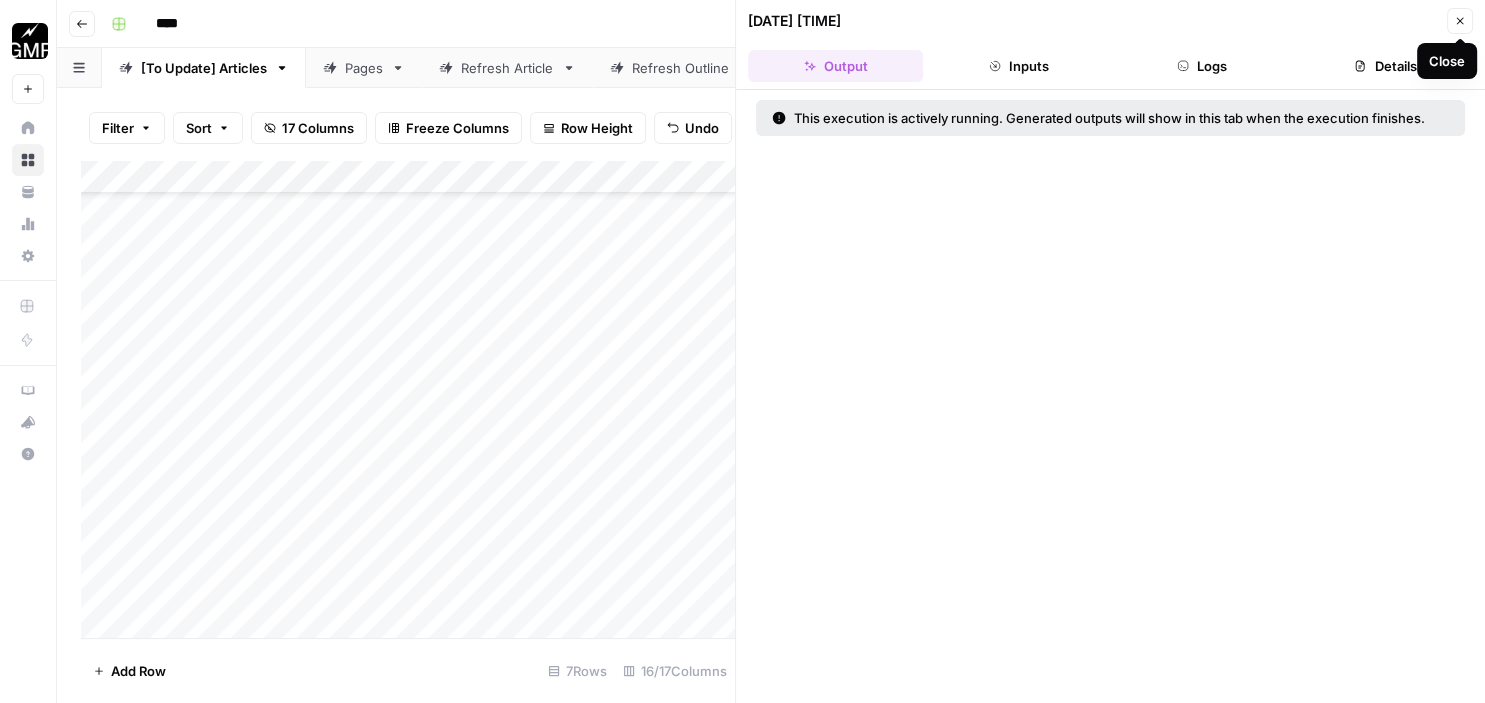 click on "Close" at bounding box center (1460, 21) 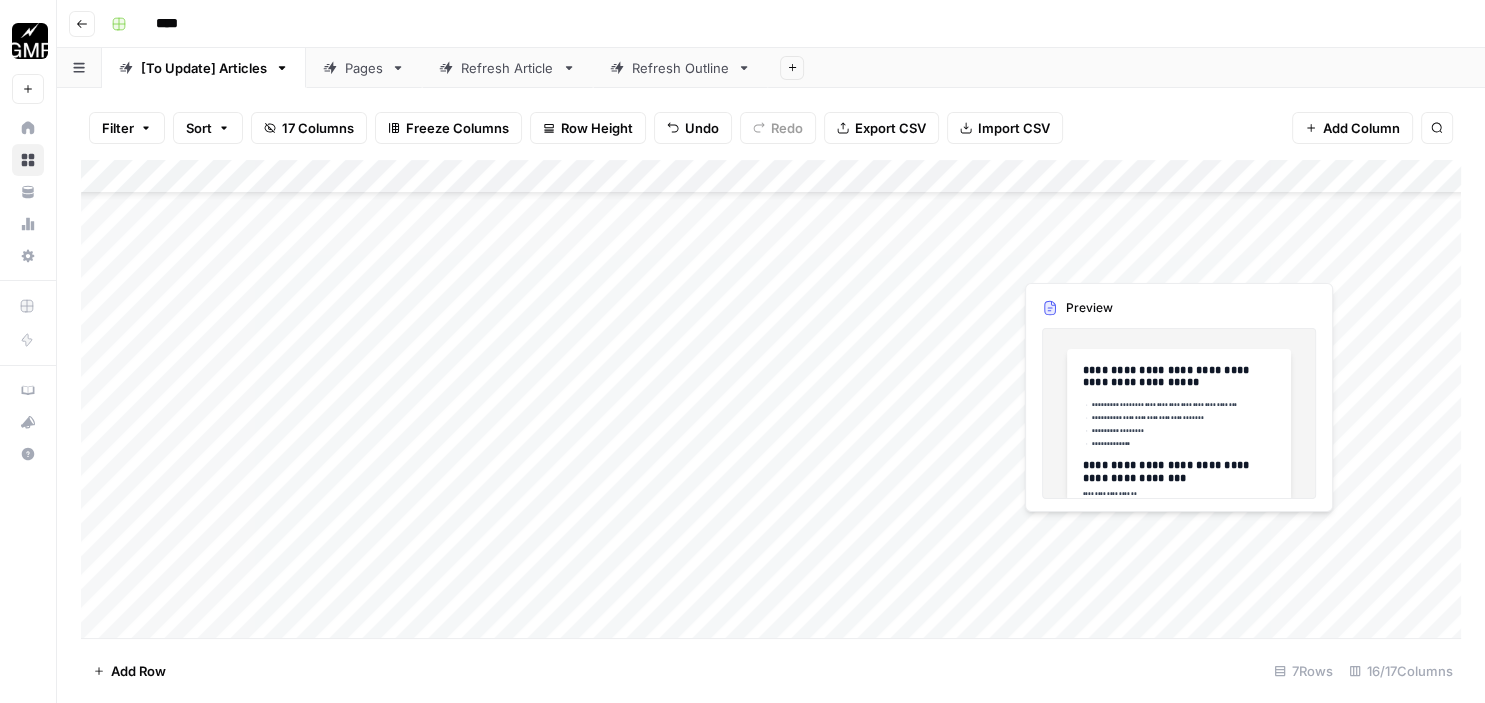 click on "Add Column" at bounding box center (771, 402) 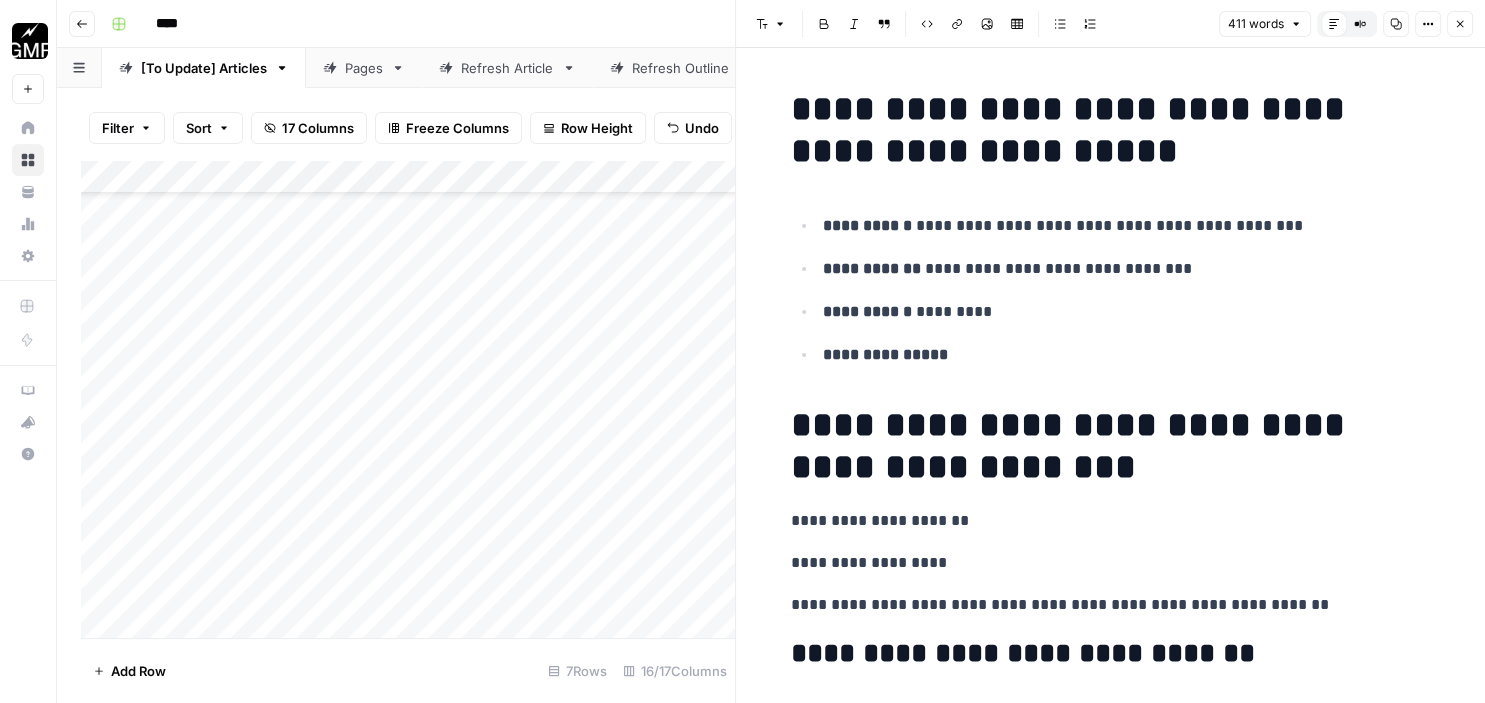 click on "**********" at bounding box center [1111, 130] 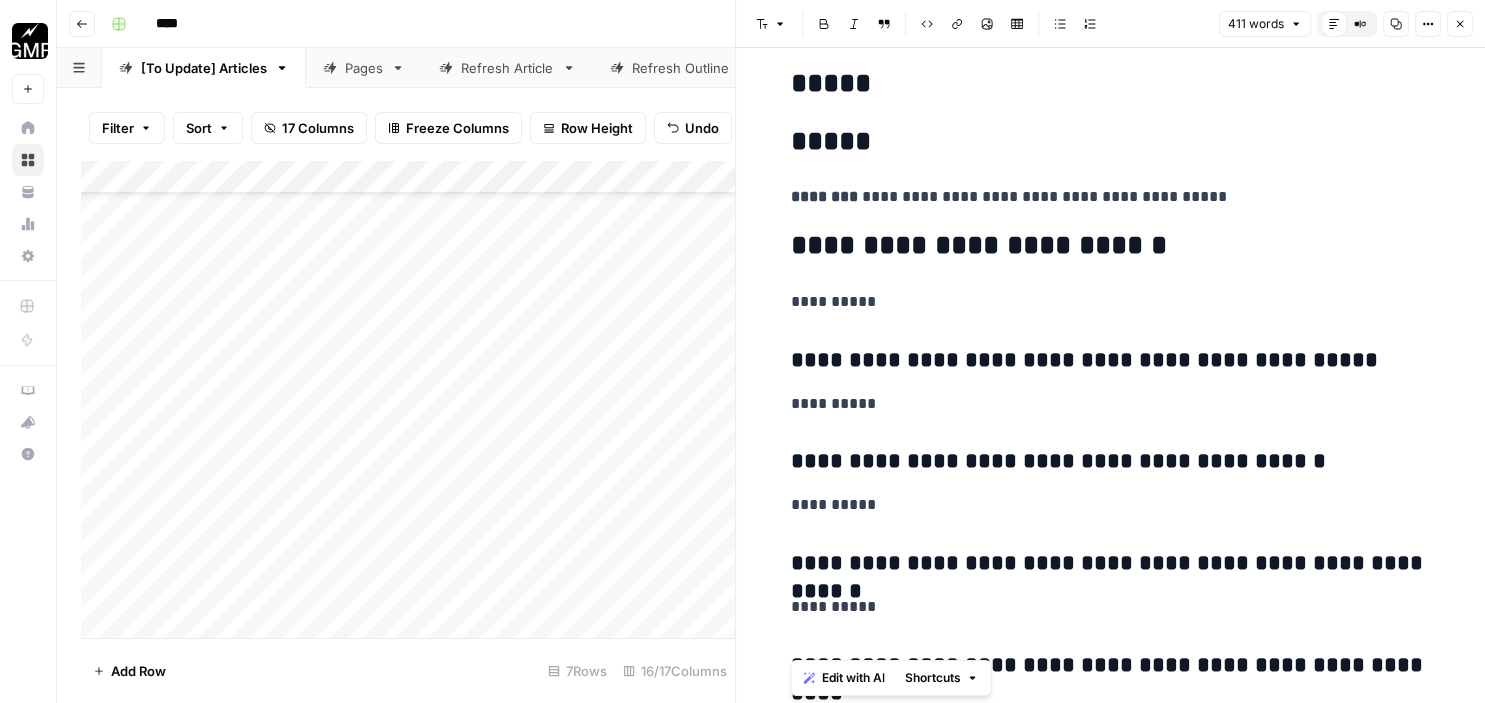 scroll, scrollTop: 5953, scrollLeft: 0, axis: vertical 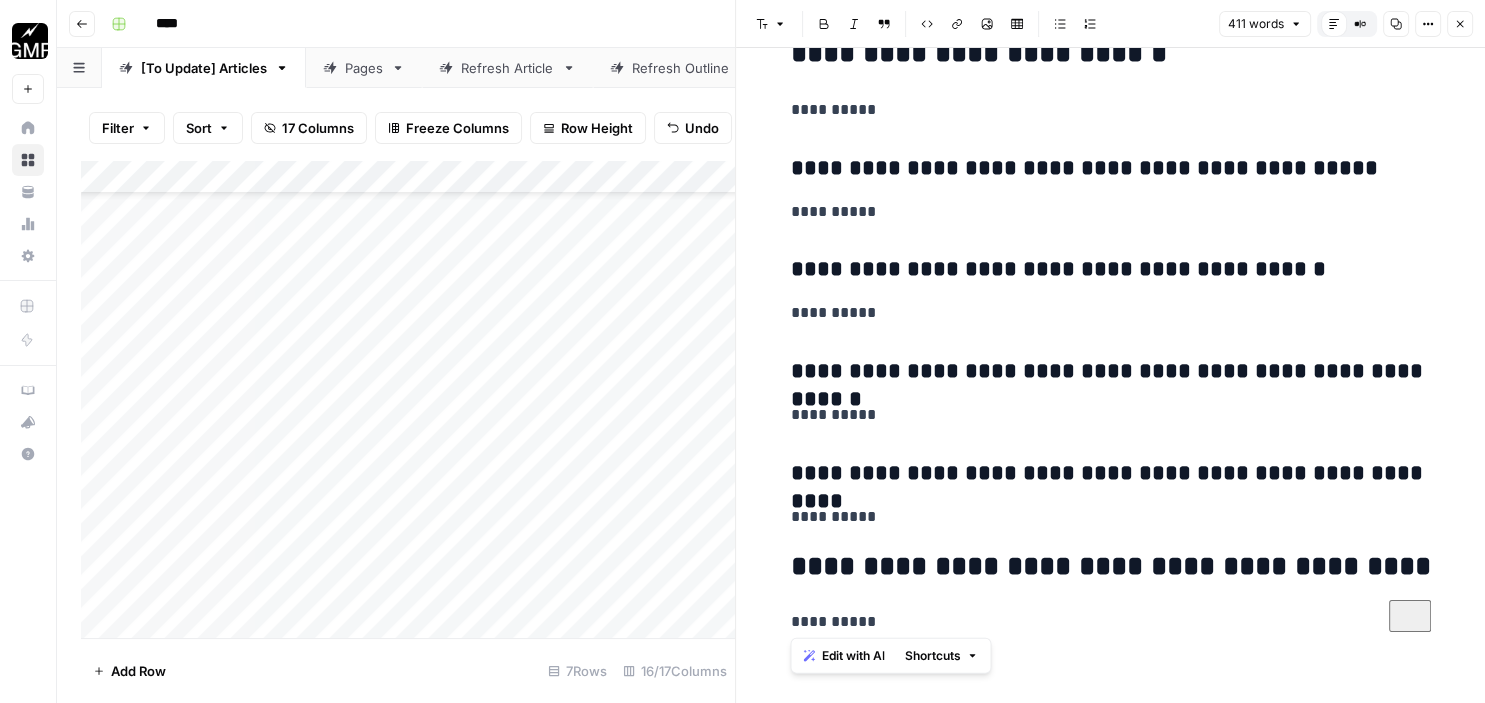 drag, startPoint x: 791, startPoint y: 110, endPoint x: 1431, endPoint y: 750, distance: 905.0967 